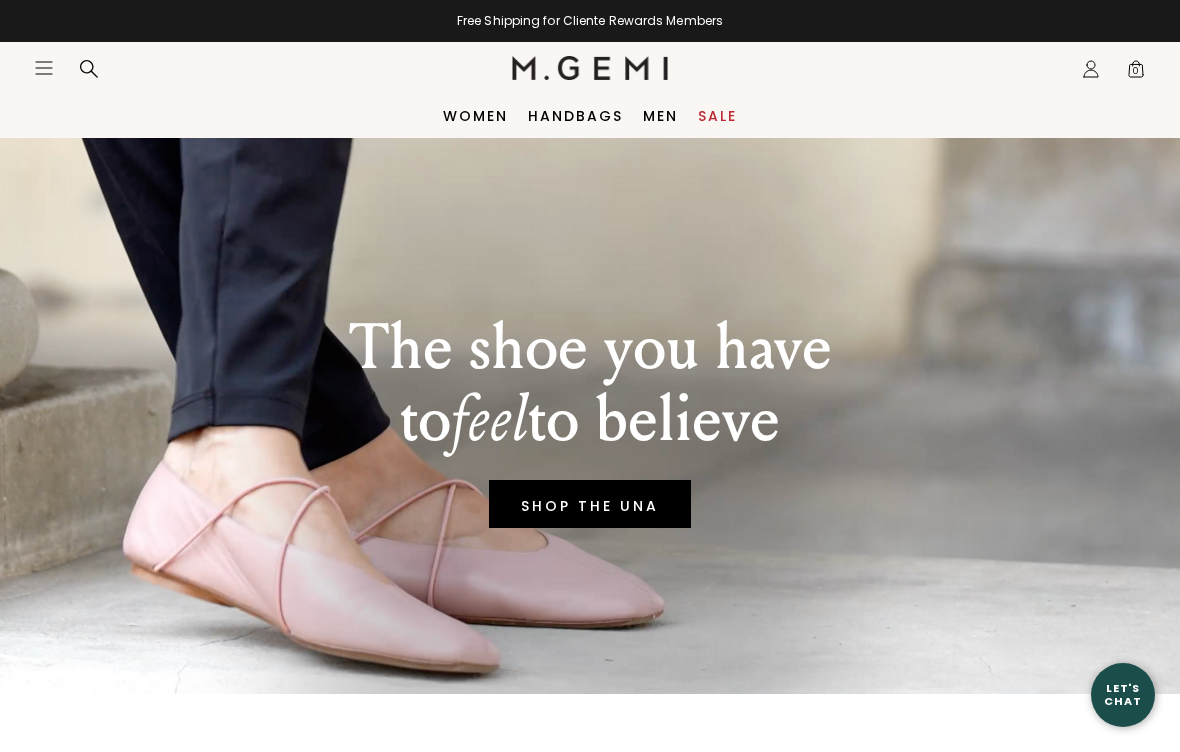 scroll, scrollTop: 0, scrollLeft: 0, axis: both 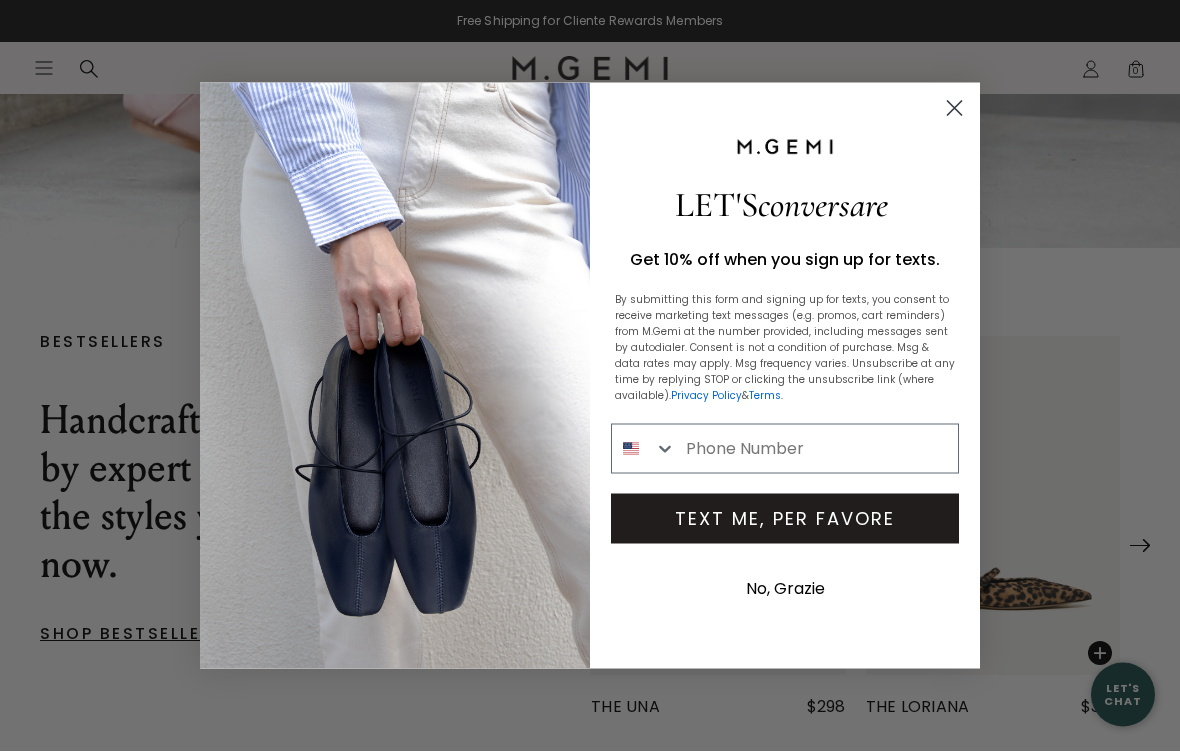 click 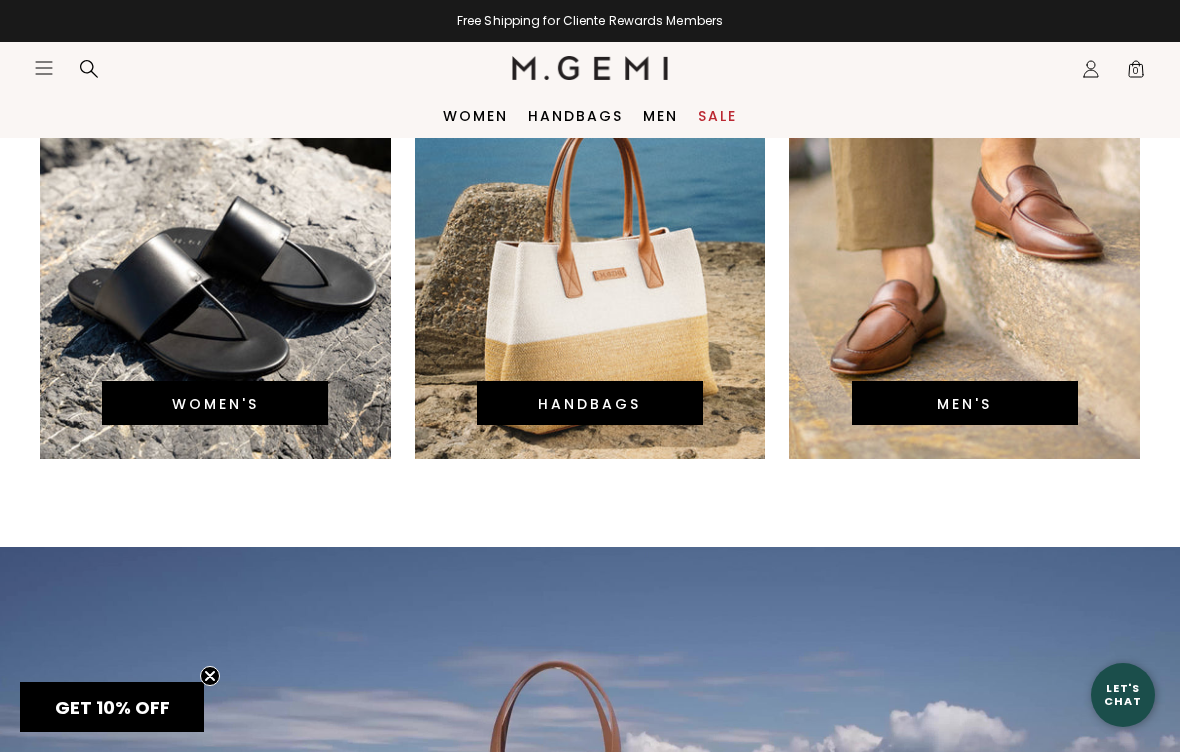 scroll, scrollTop: 3876, scrollLeft: 0, axis: vertical 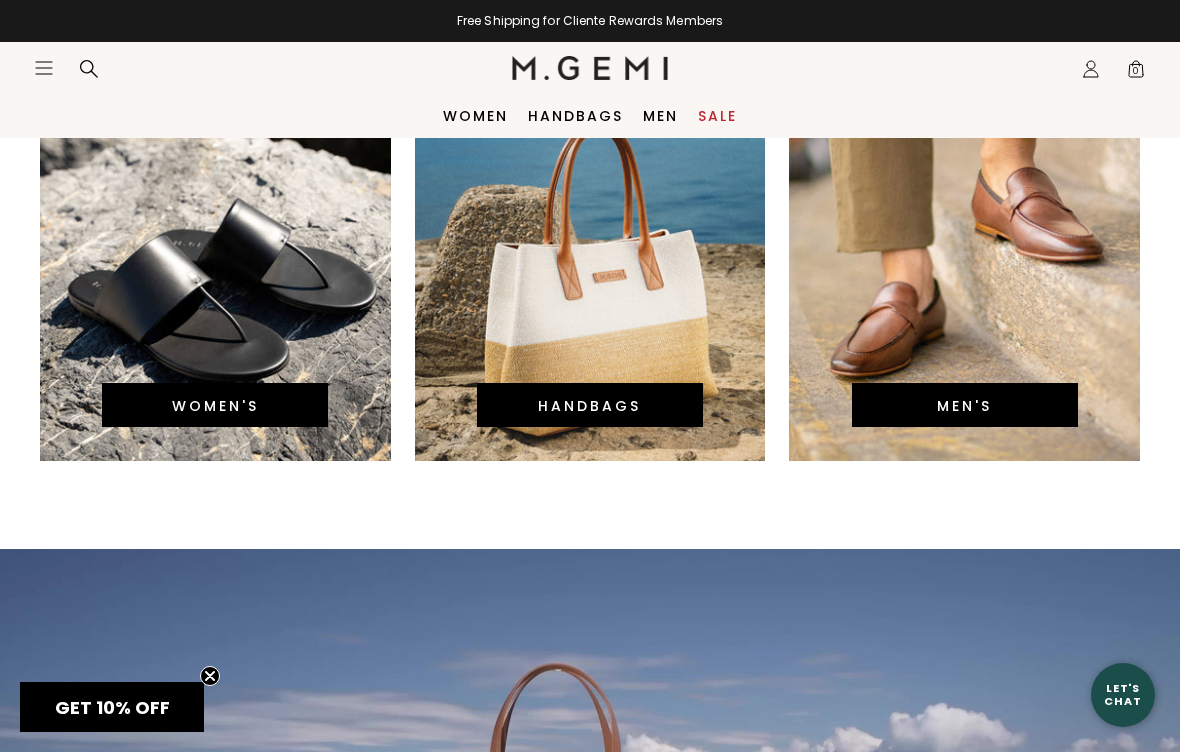 click on "WOMEN'S" at bounding box center [215, 406] 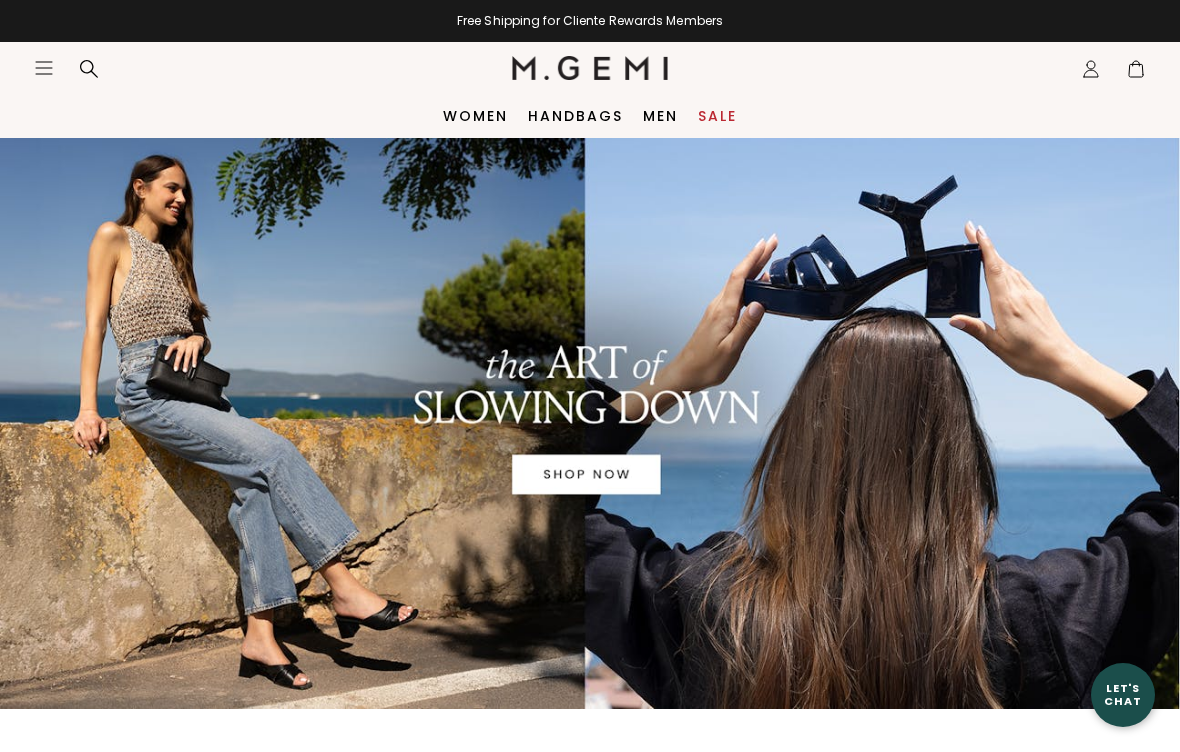 scroll, scrollTop: 0, scrollLeft: 0, axis: both 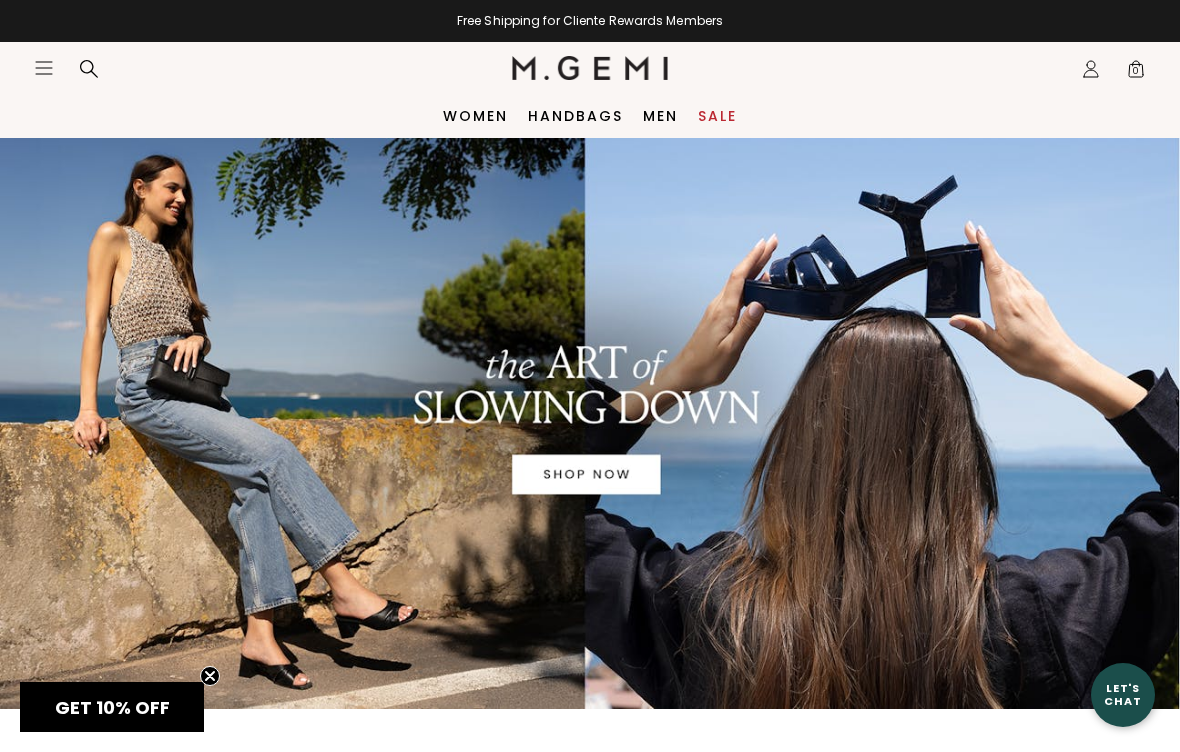 click at bounding box center [590, 423] 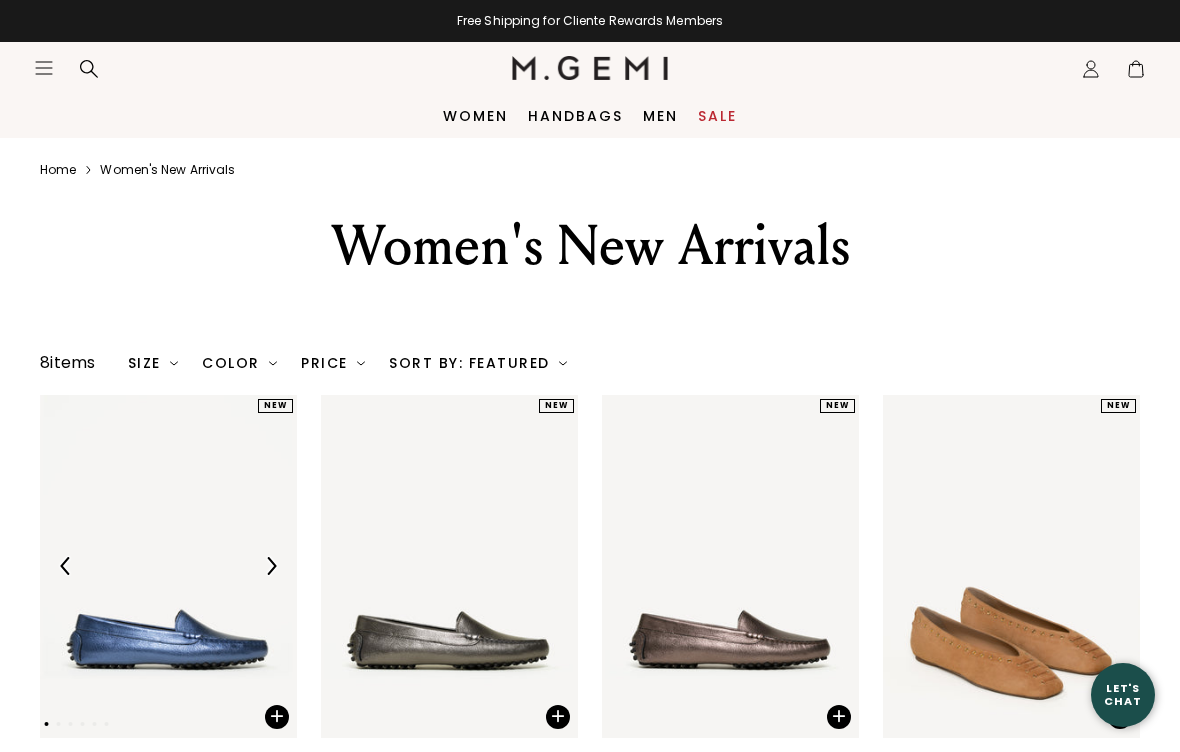 scroll, scrollTop: 0, scrollLeft: 0, axis: both 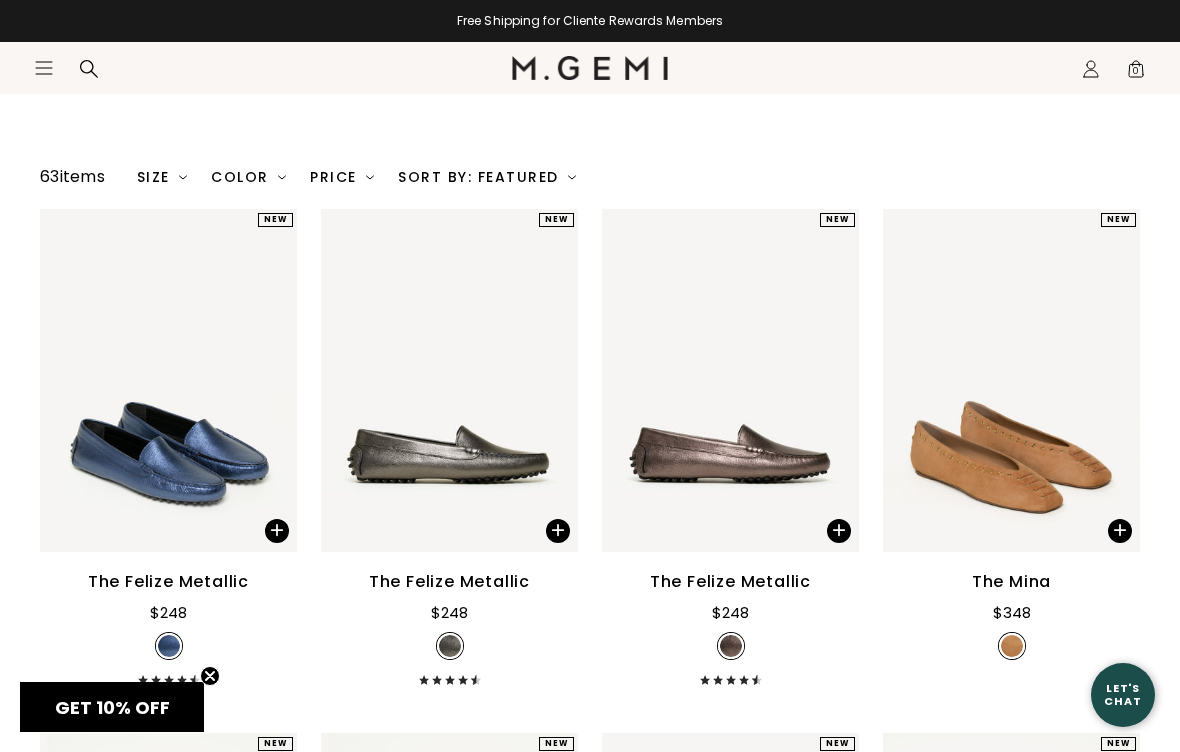 click on "GET 10% OFF" at bounding box center (112, 707) 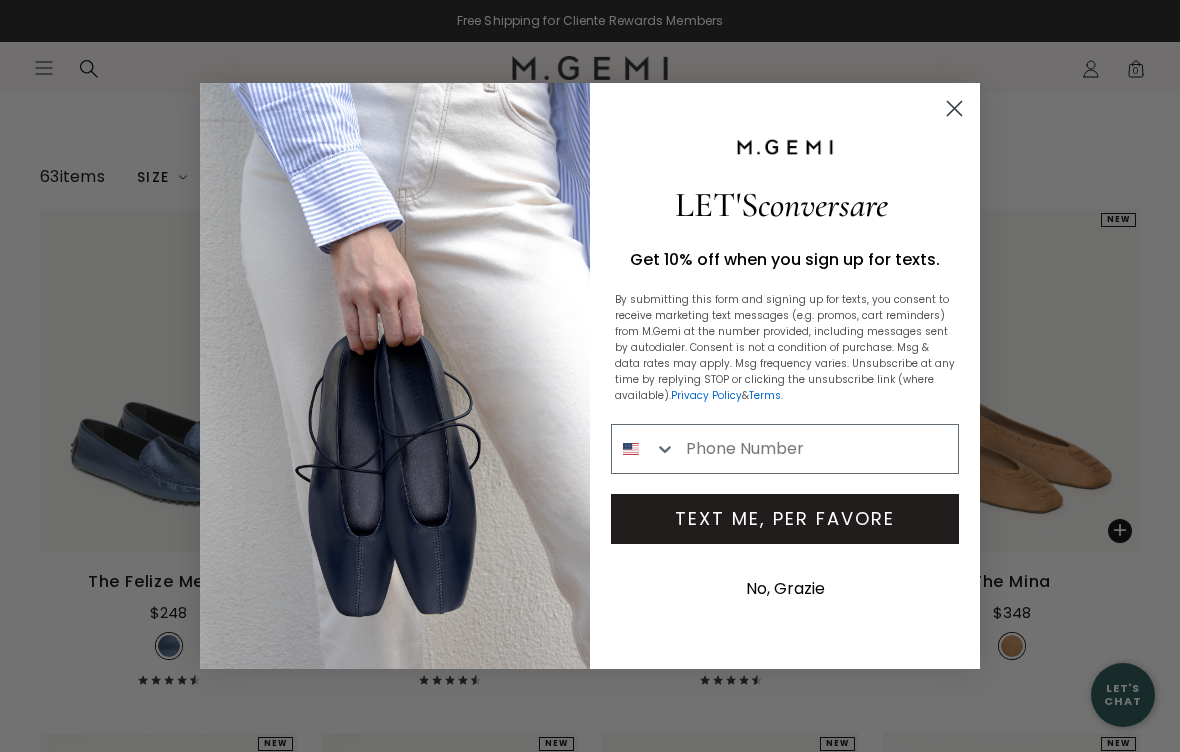 click 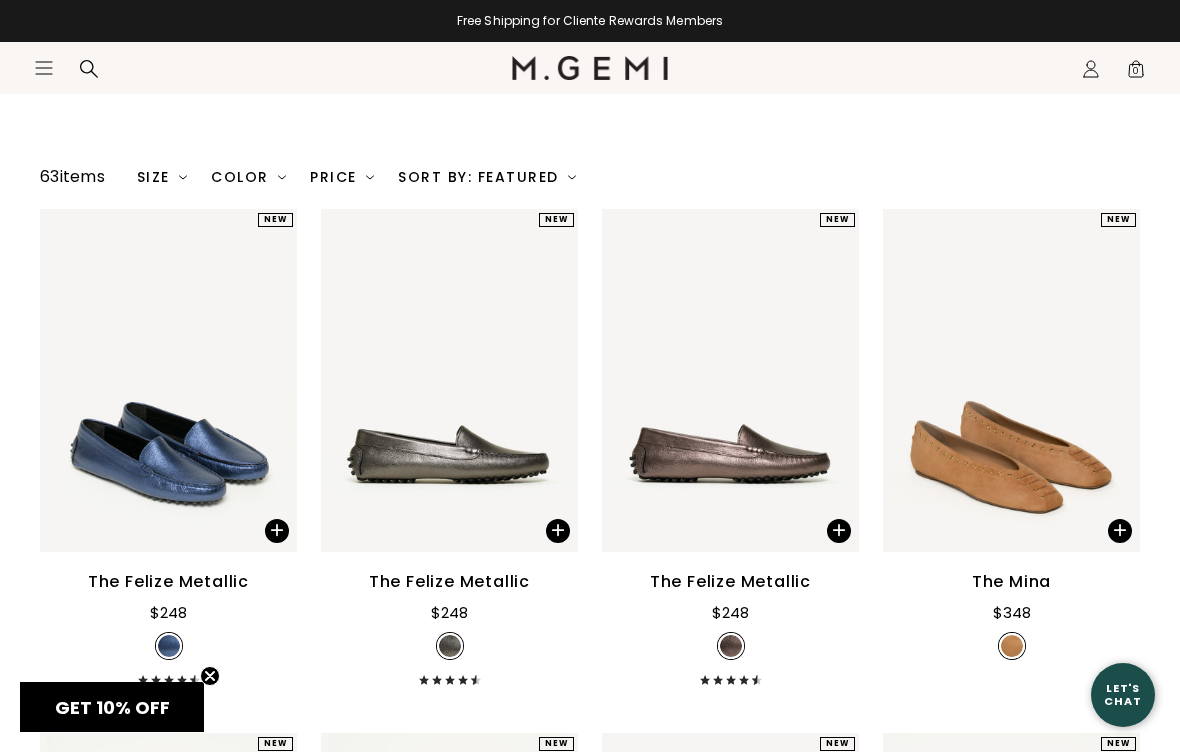 click on "GET 10% OFF" at bounding box center (112, 707) 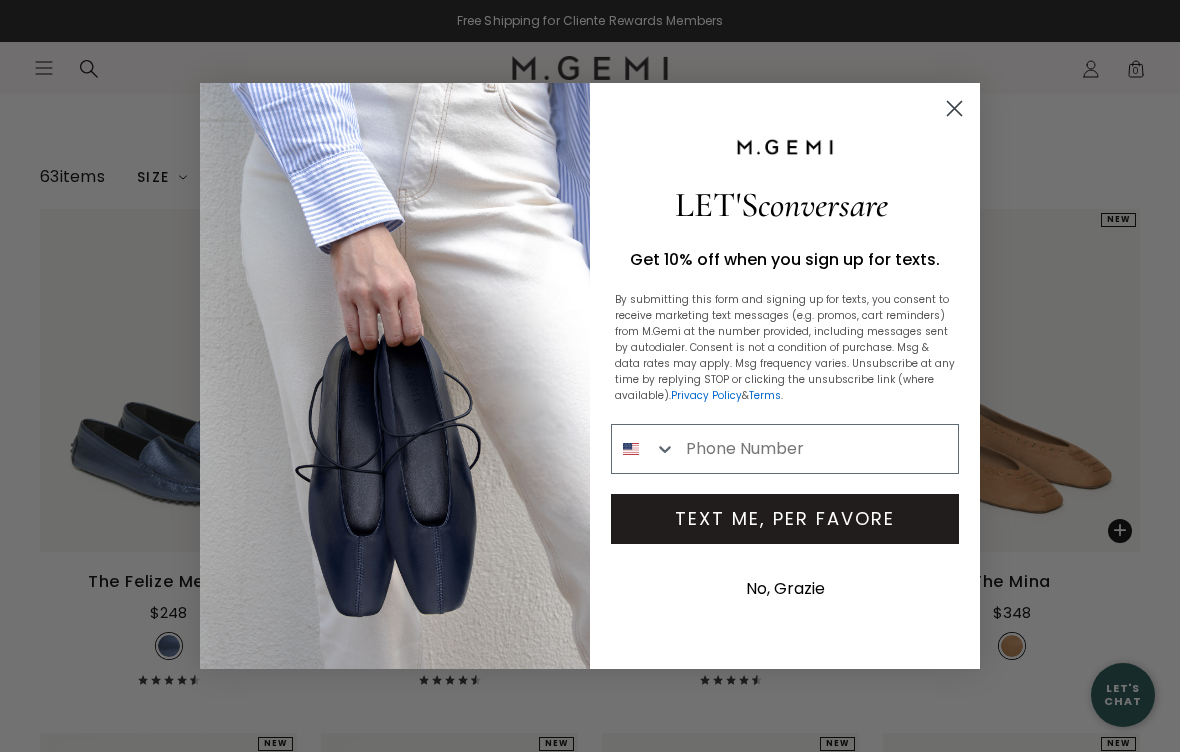click at bounding box center [817, 449] 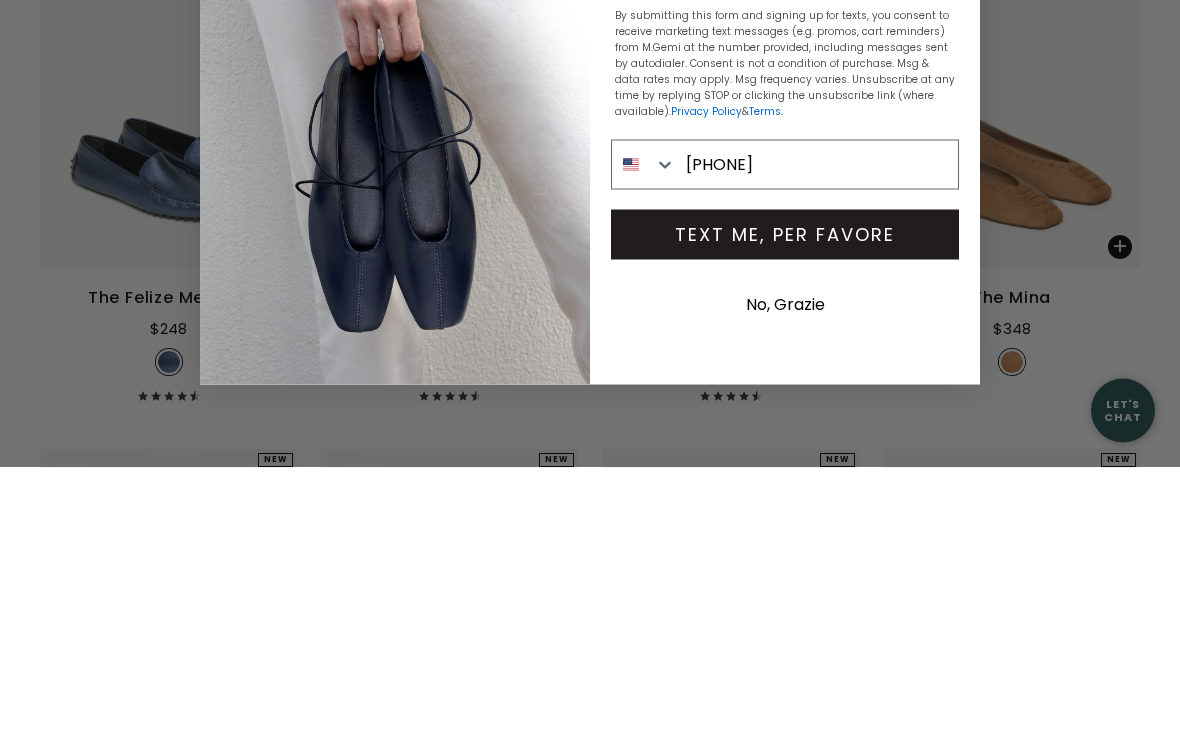 type on "610-742-2003" 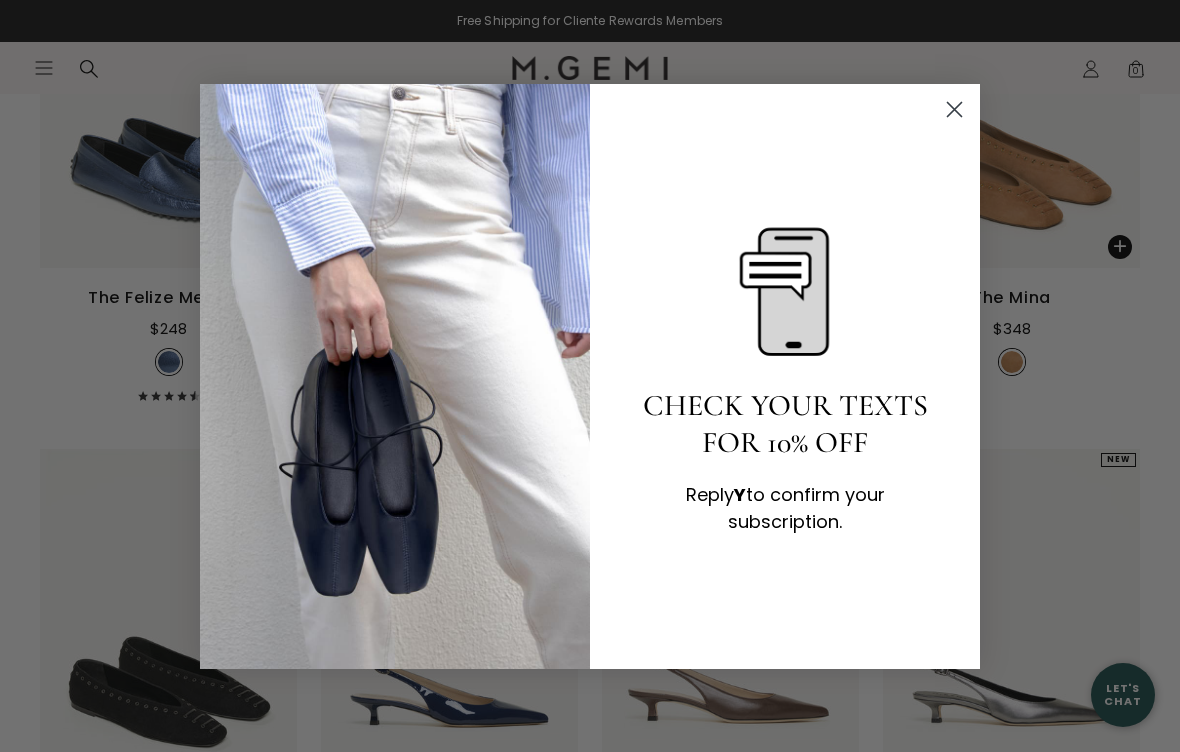 click 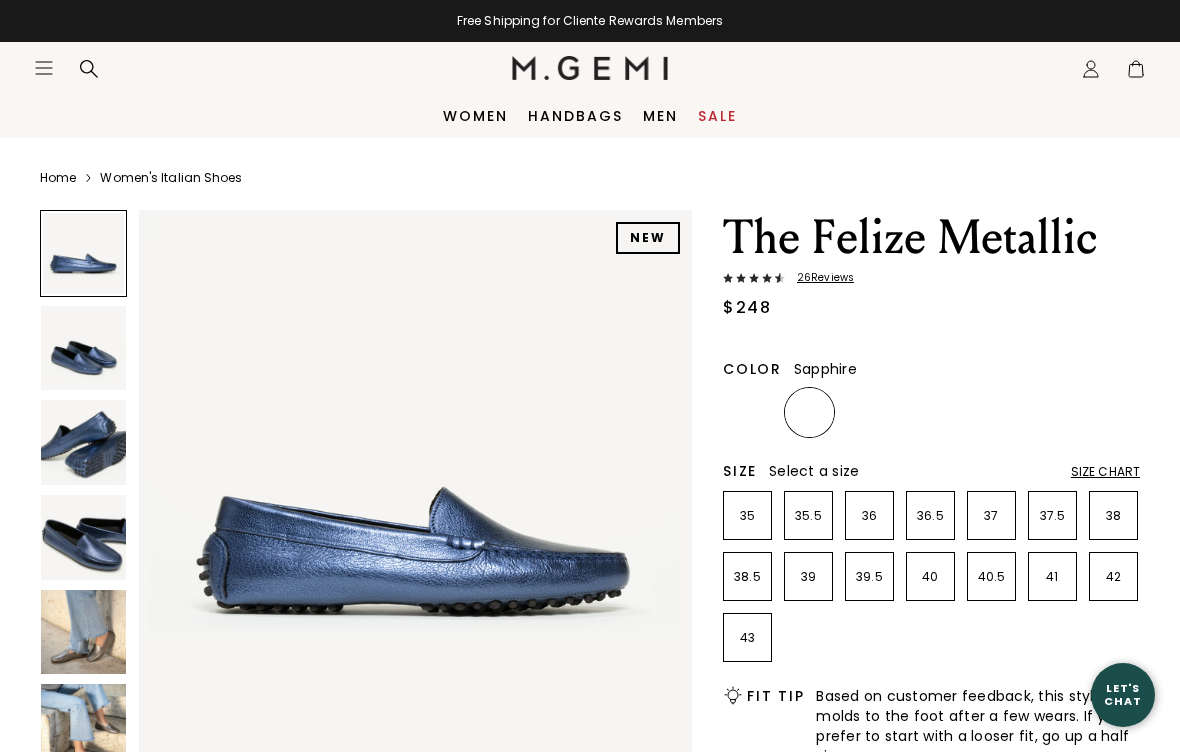 scroll, scrollTop: 0, scrollLeft: 0, axis: both 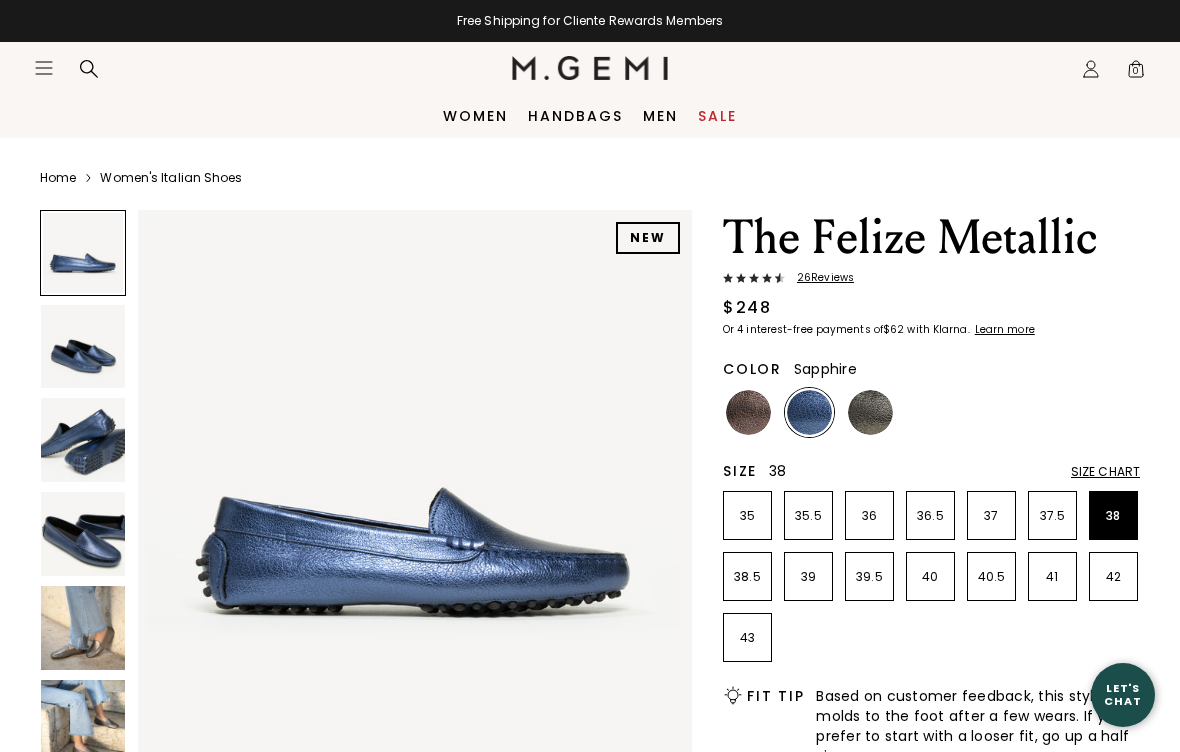 click on "38" at bounding box center [1113, 516] 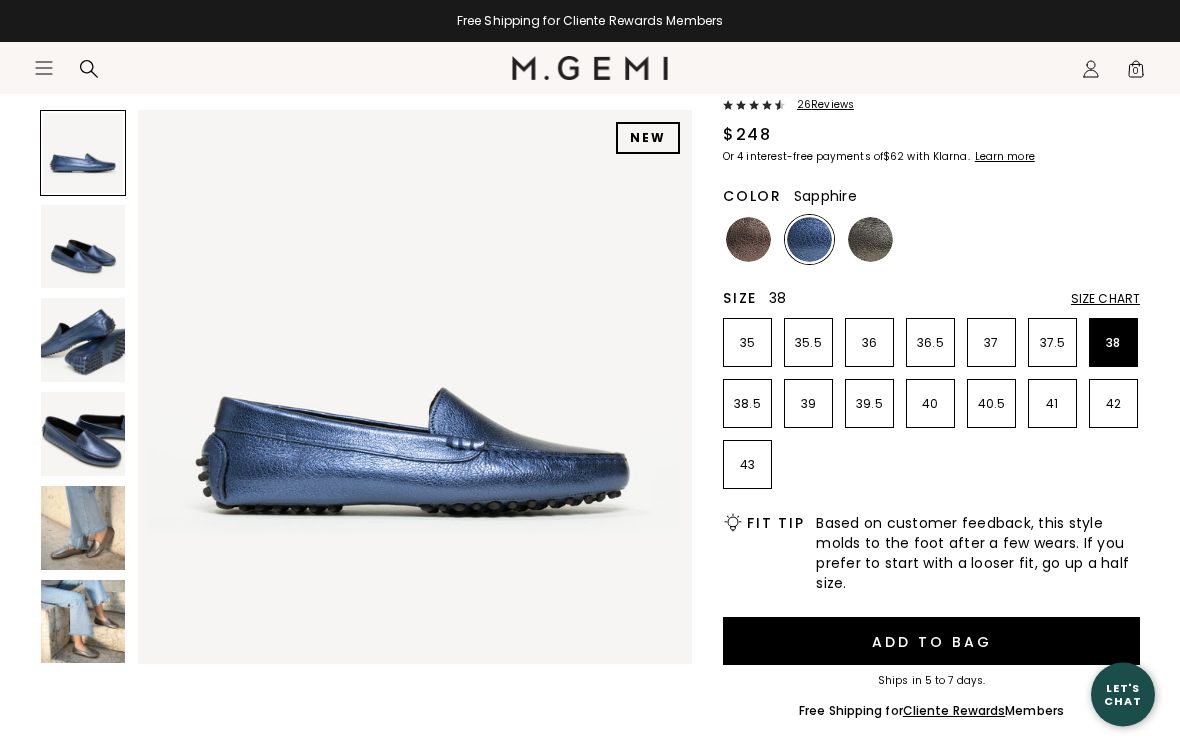 scroll, scrollTop: 173, scrollLeft: 0, axis: vertical 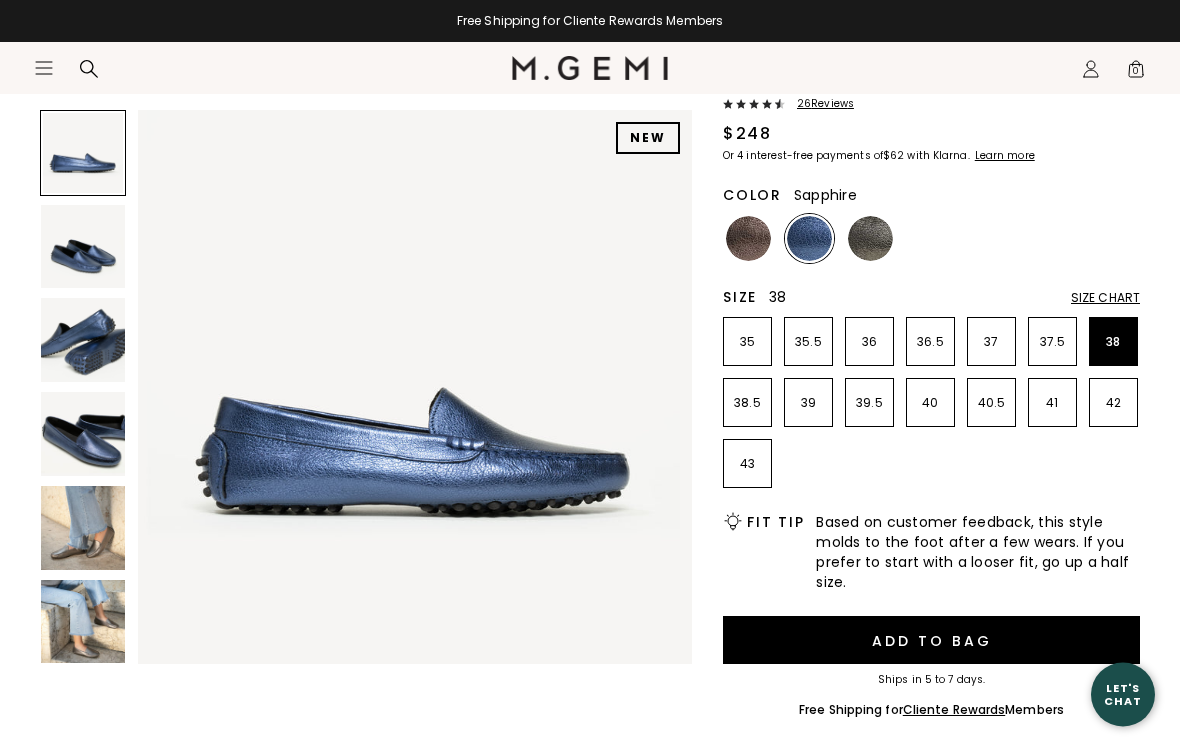 click on "Add to Bag" at bounding box center [931, 641] 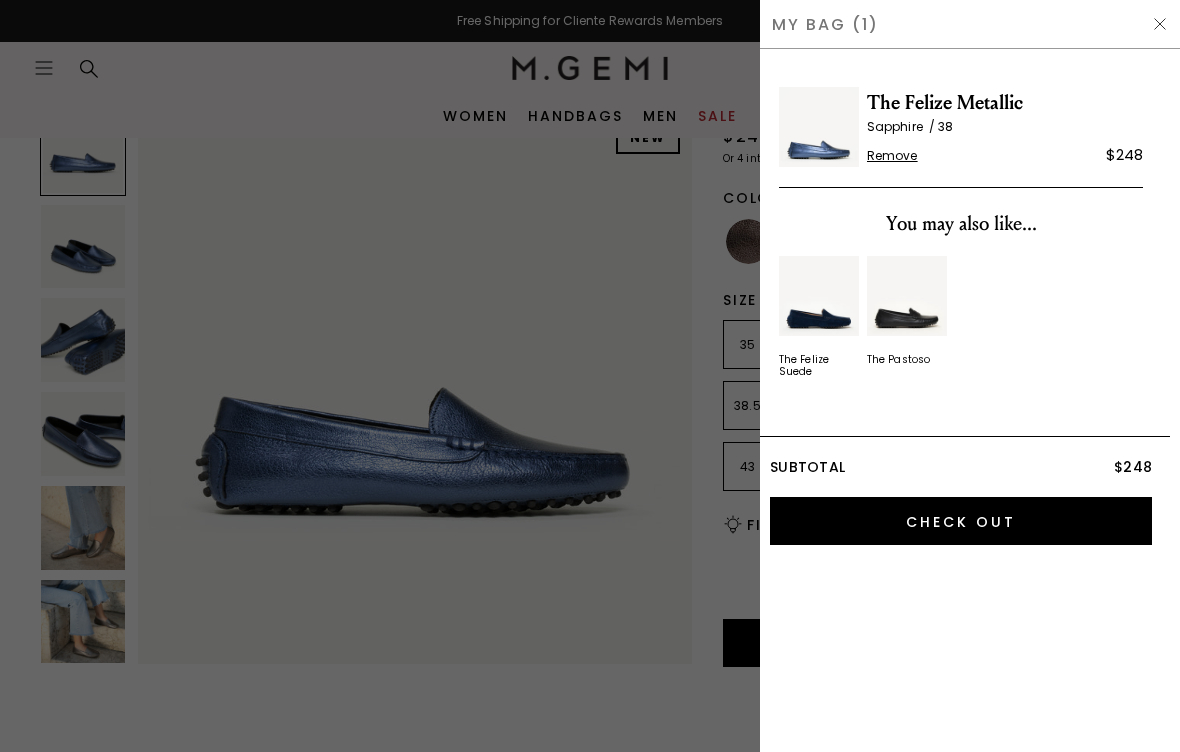 scroll, scrollTop: 0, scrollLeft: 0, axis: both 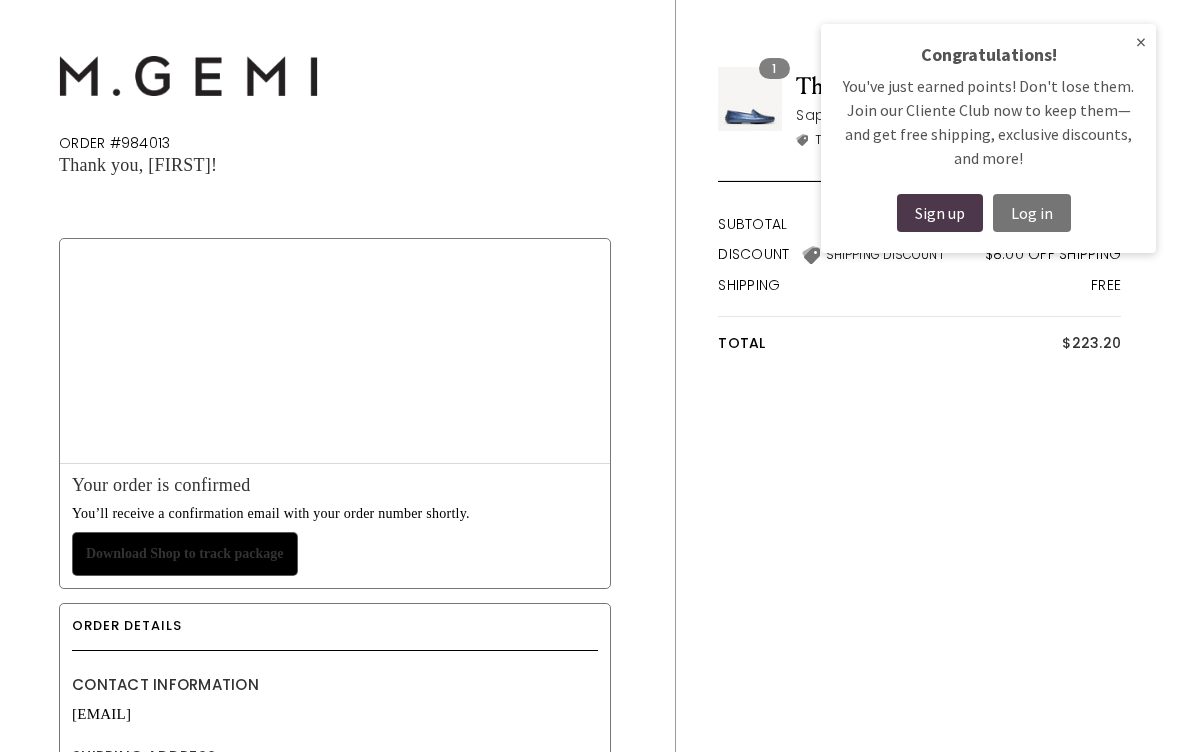 click on "Log in" at bounding box center (1032, 213) 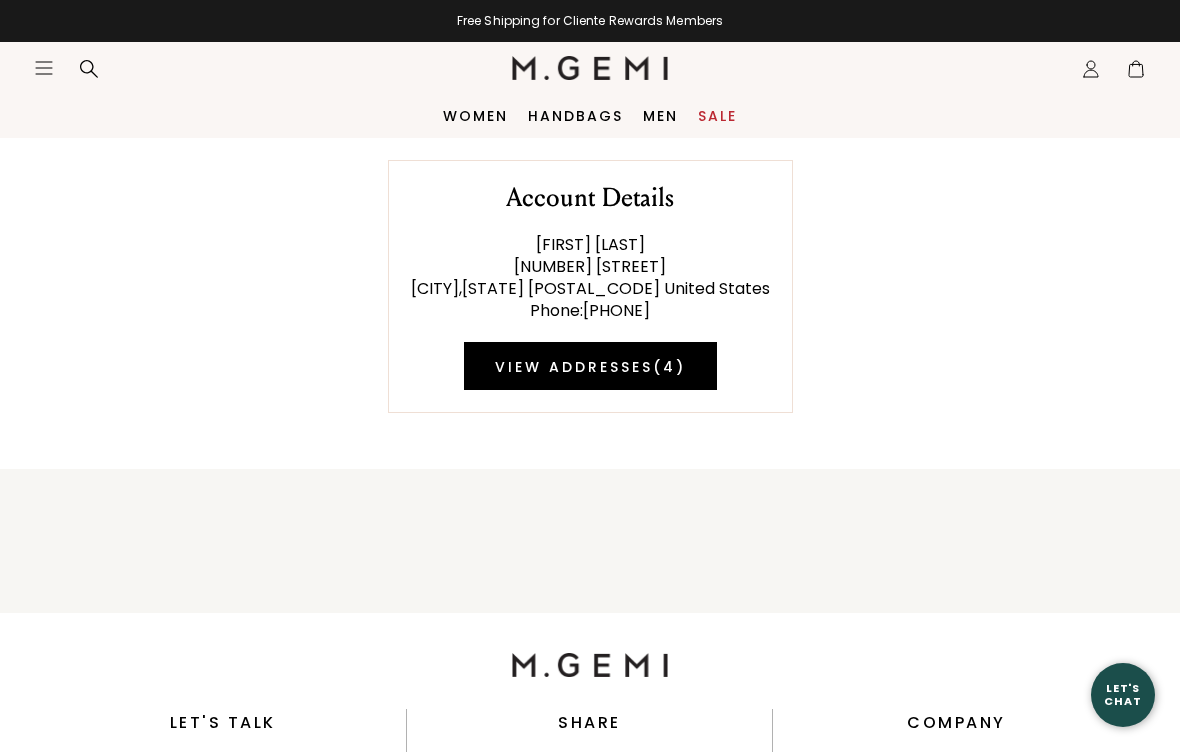 scroll, scrollTop: 0, scrollLeft: 0, axis: both 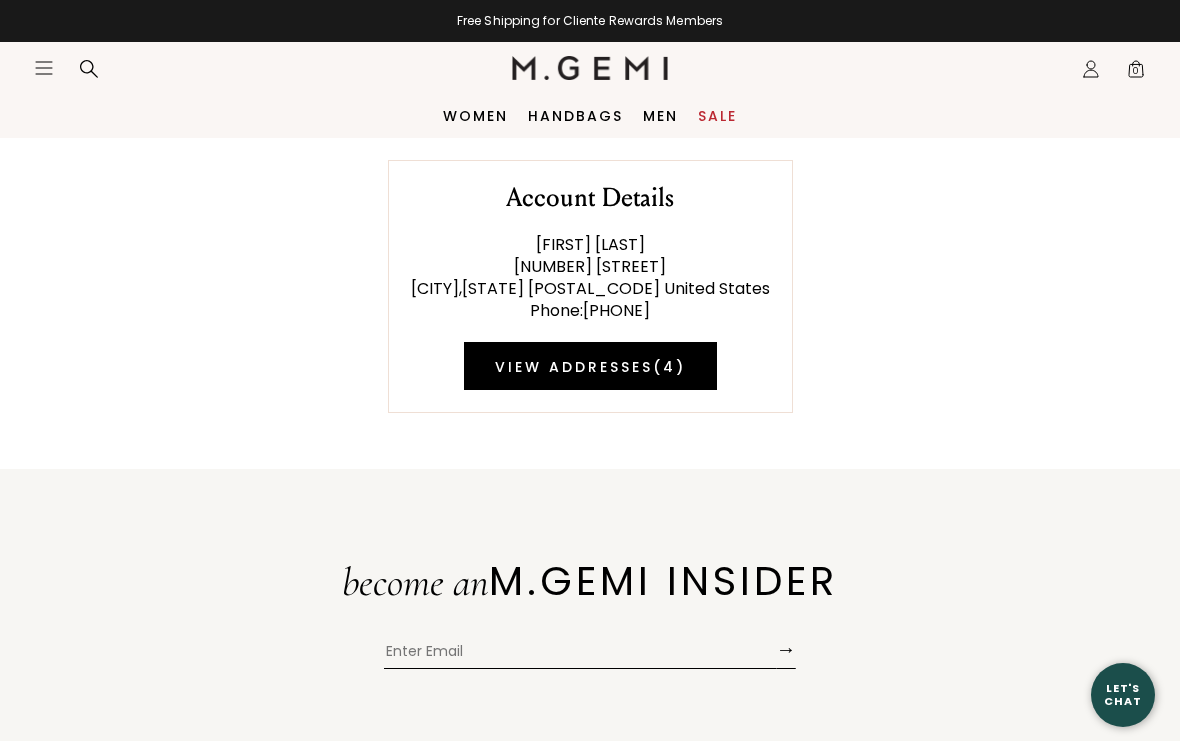 click on "View Addresses  ( 4 )" at bounding box center (590, 366) 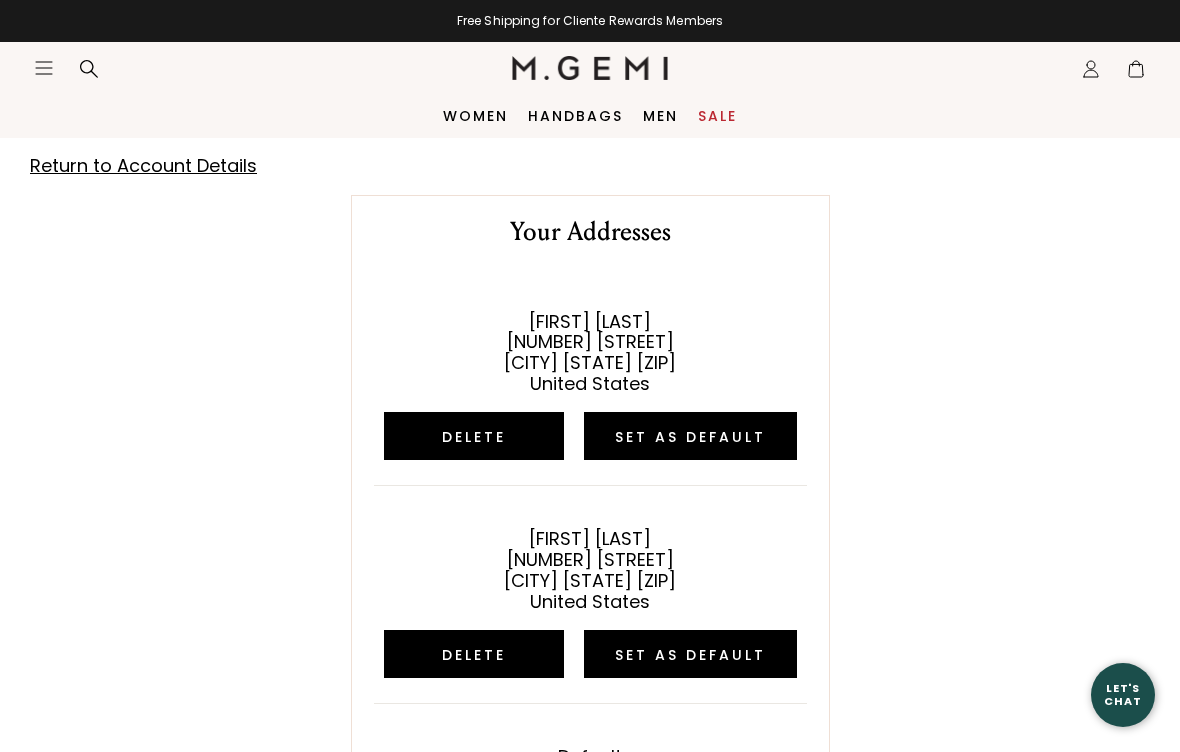scroll, scrollTop: 0, scrollLeft: 0, axis: both 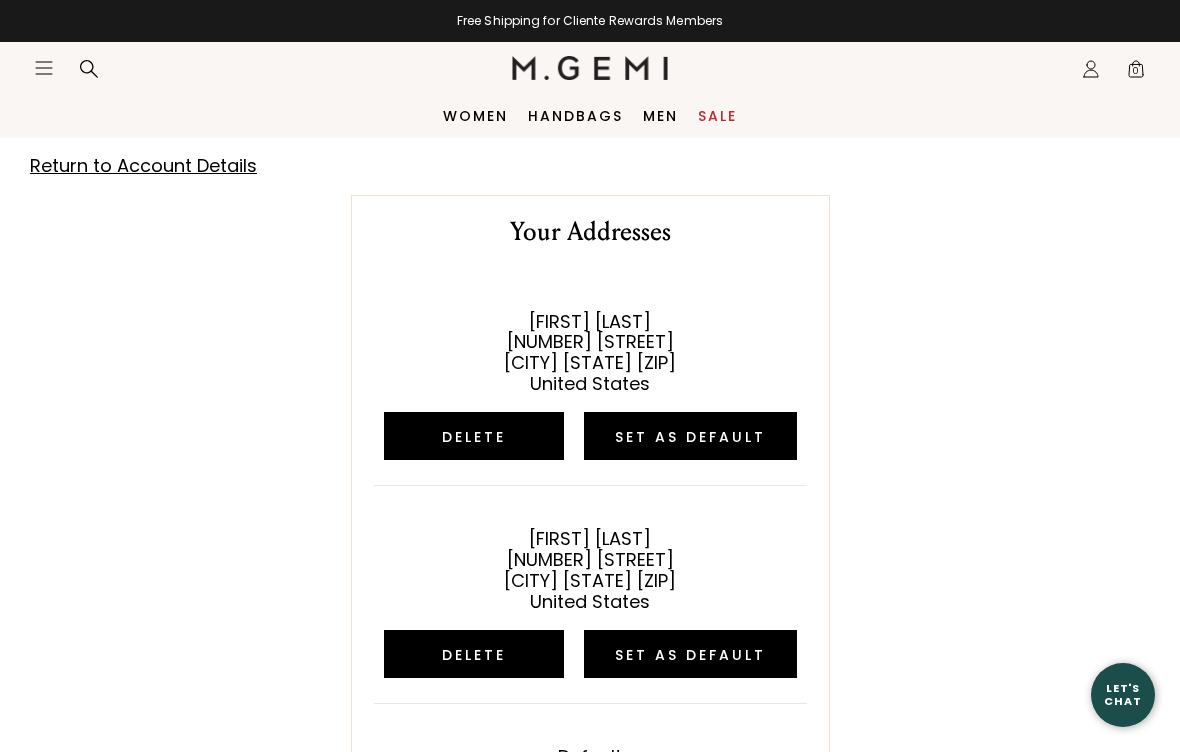 click on "Return to Account Details" at bounding box center (143, 165) 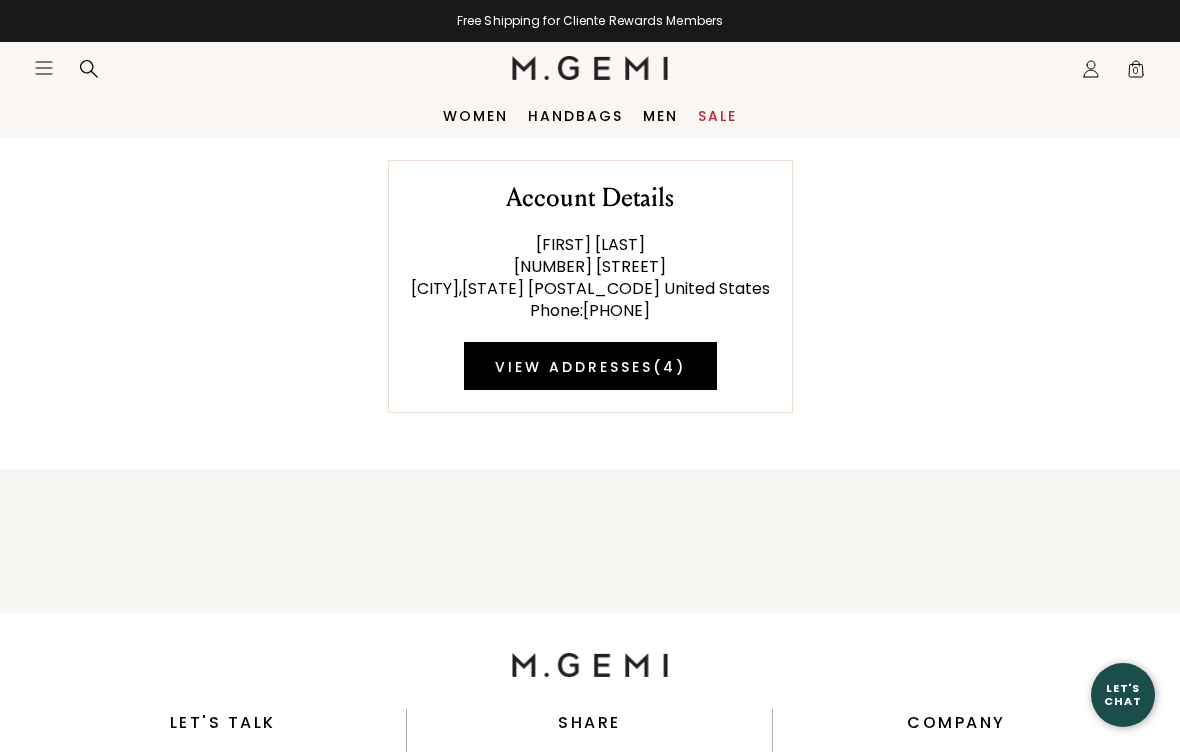 scroll, scrollTop: 0, scrollLeft: 0, axis: both 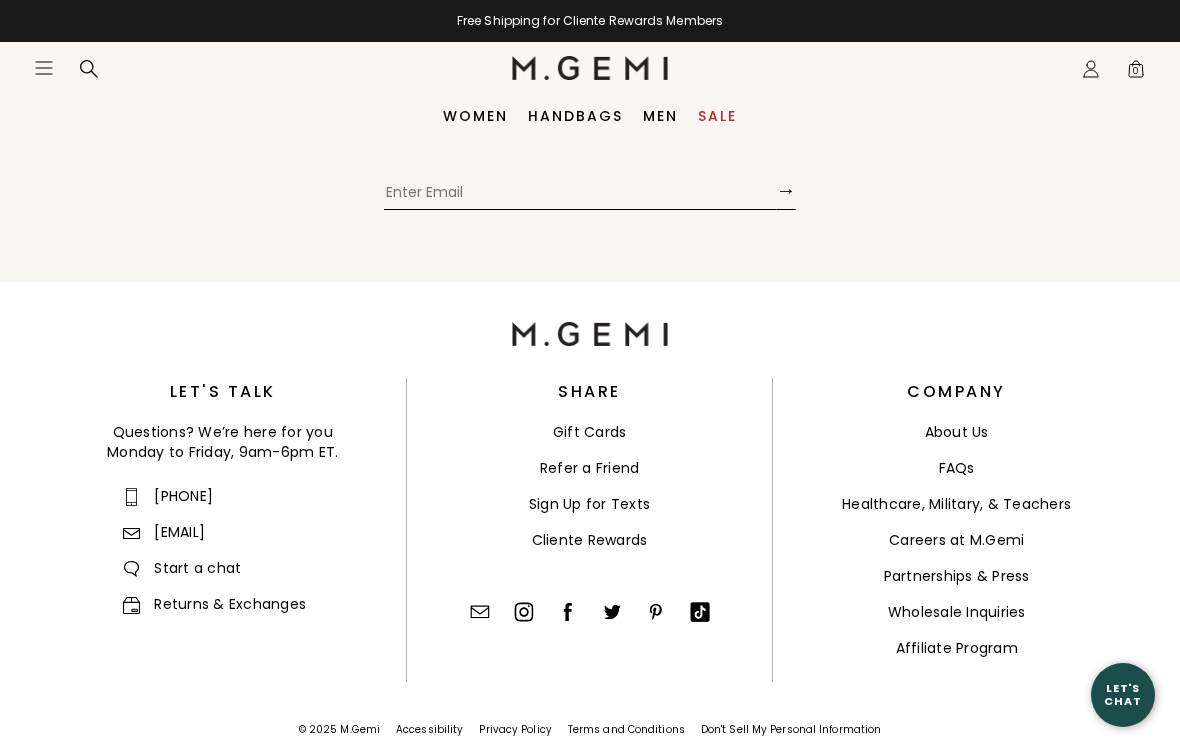 click at bounding box center (580, 195) 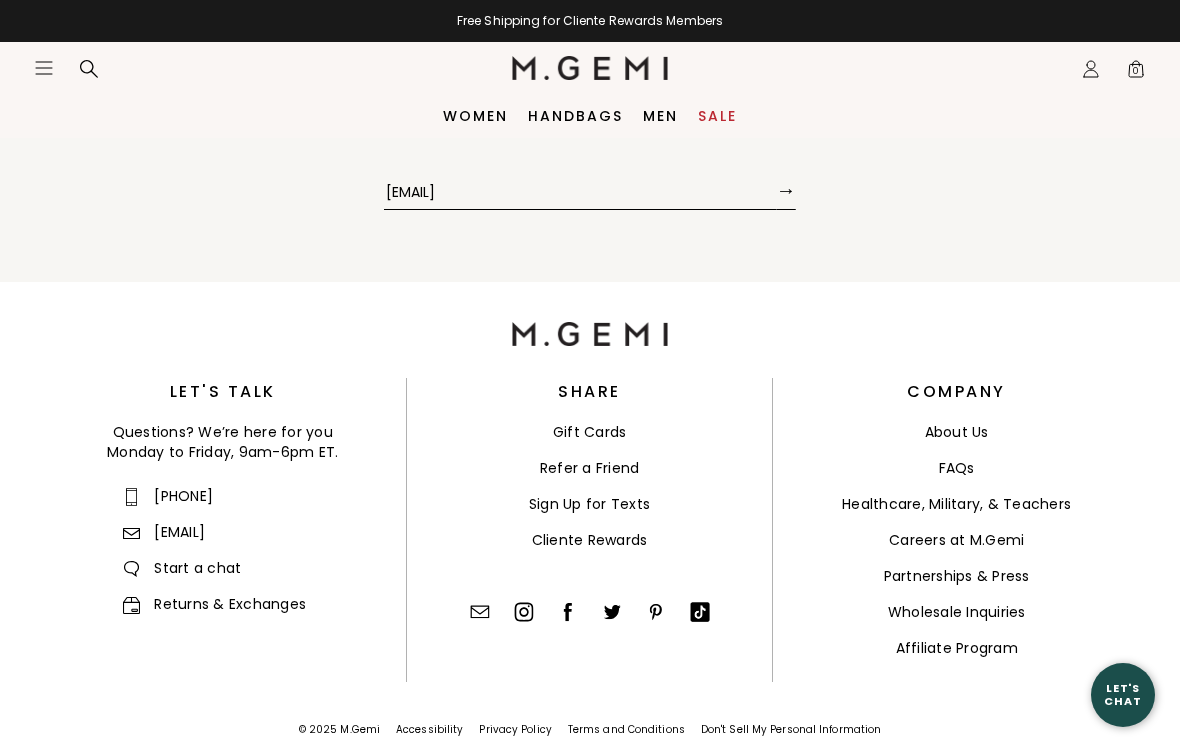 type on "[EMAIL]" 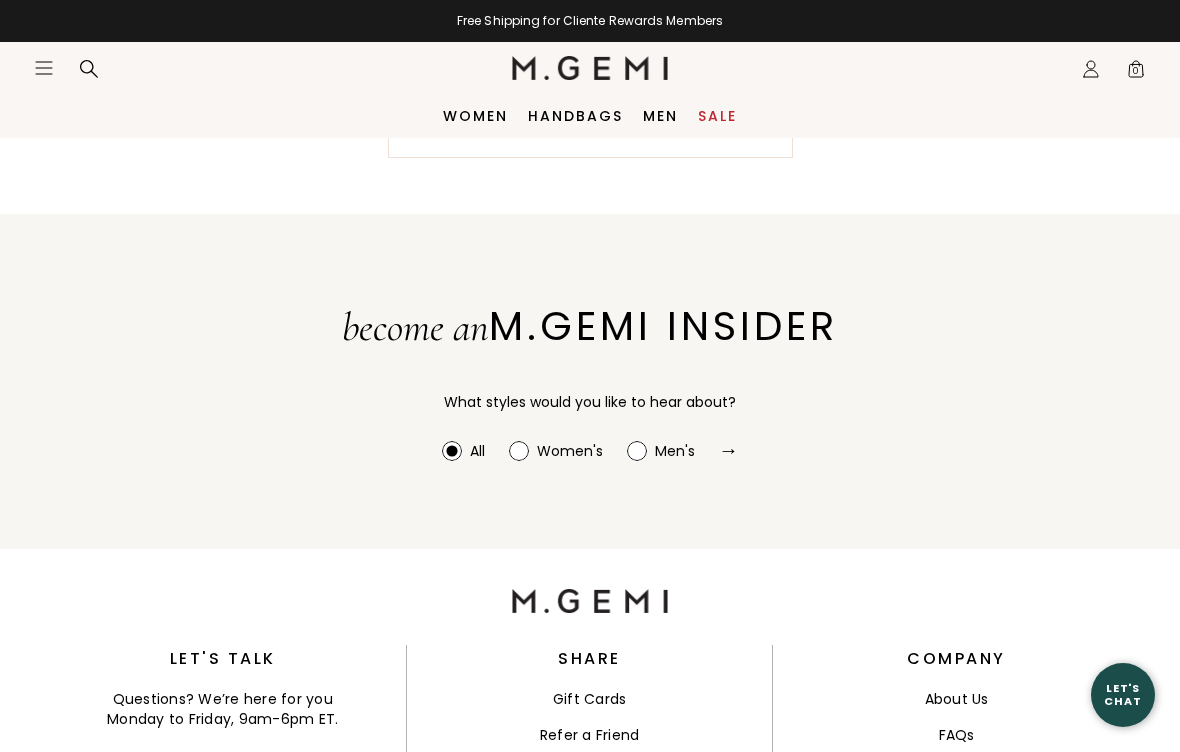 scroll, scrollTop: 0, scrollLeft: 0, axis: both 